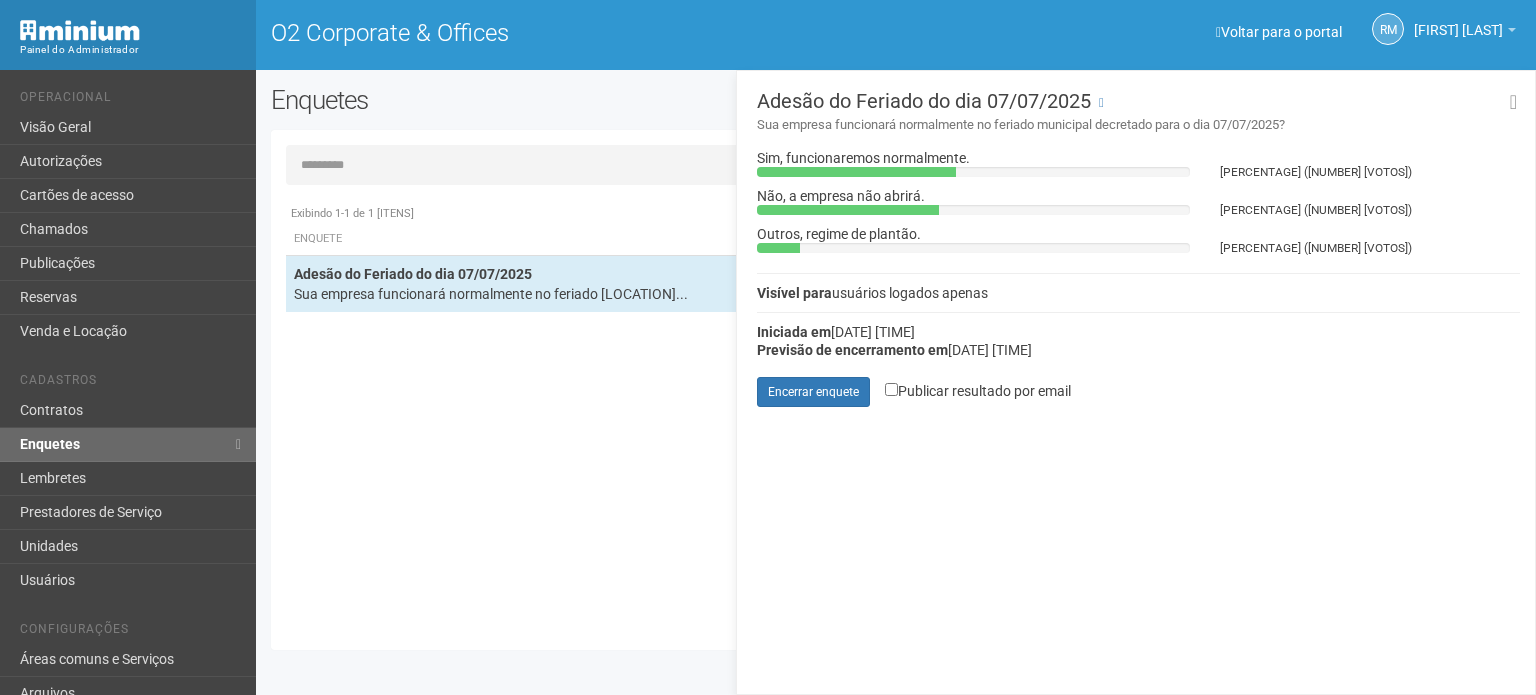 scroll, scrollTop: 0, scrollLeft: 0, axis: both 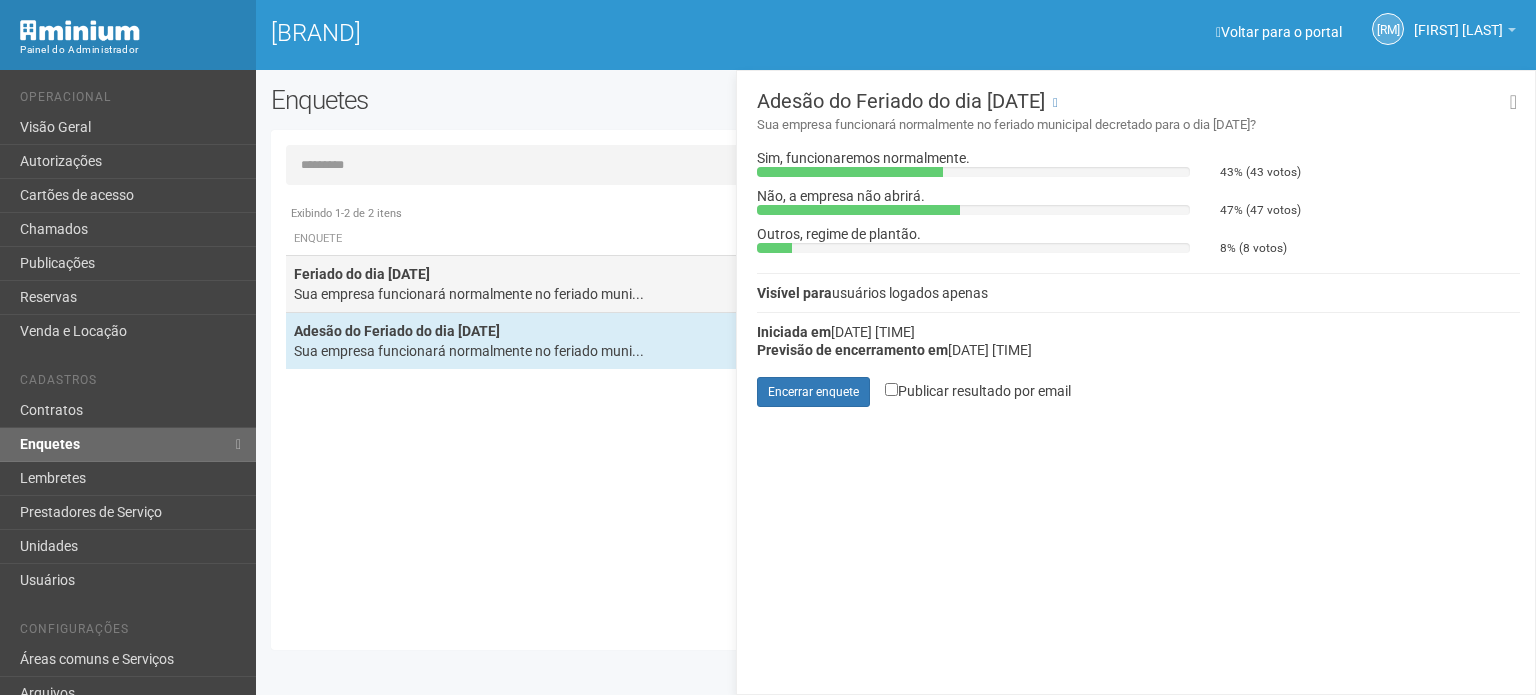 click on "Feriado do dia 07/07/2025" at bounding box center (362, 274) 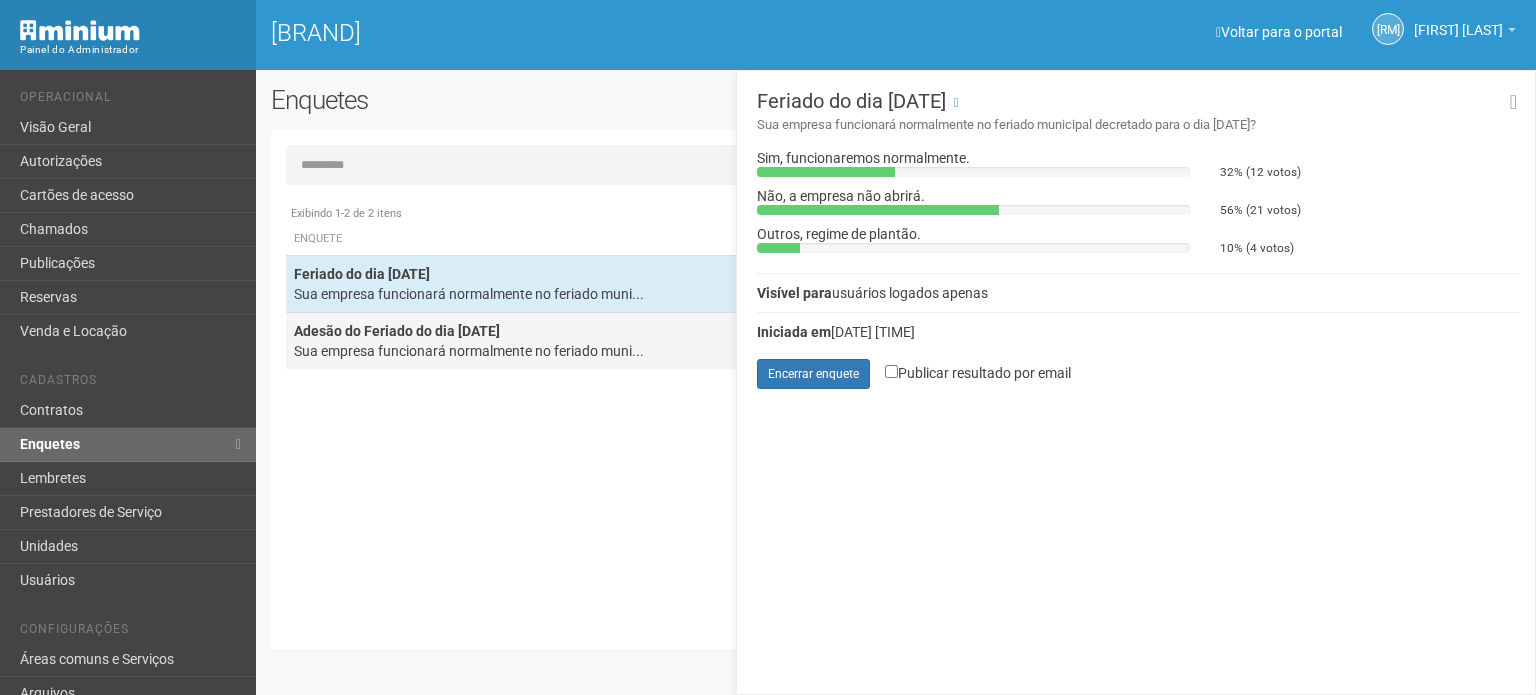 click on "Adesão do Feriado do dia 07/07/2025
Sua empresa funcionará normalmente no feriado muni..." at bounding box center (828, 341) 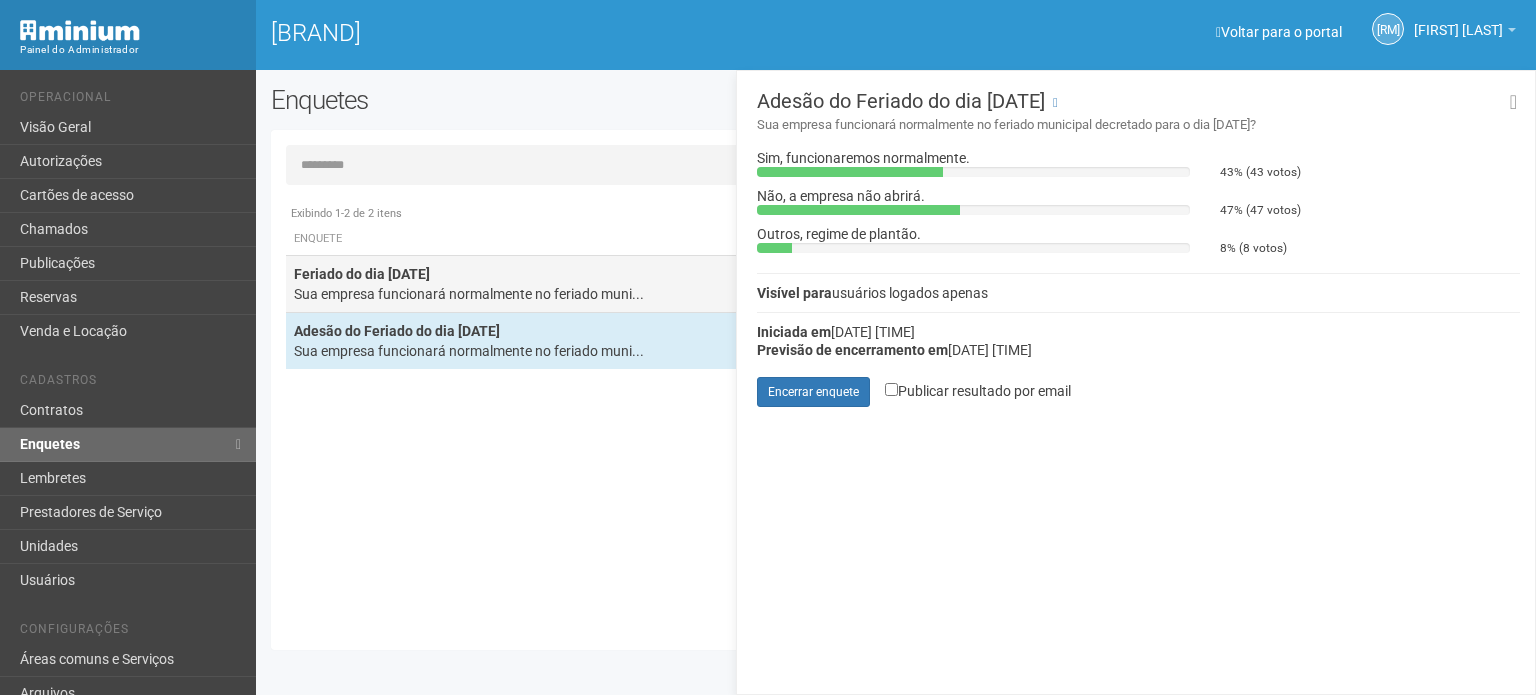 click on "Sua empresa funcionará normalmente no feriado muni..." at bounding box center (828, 294) 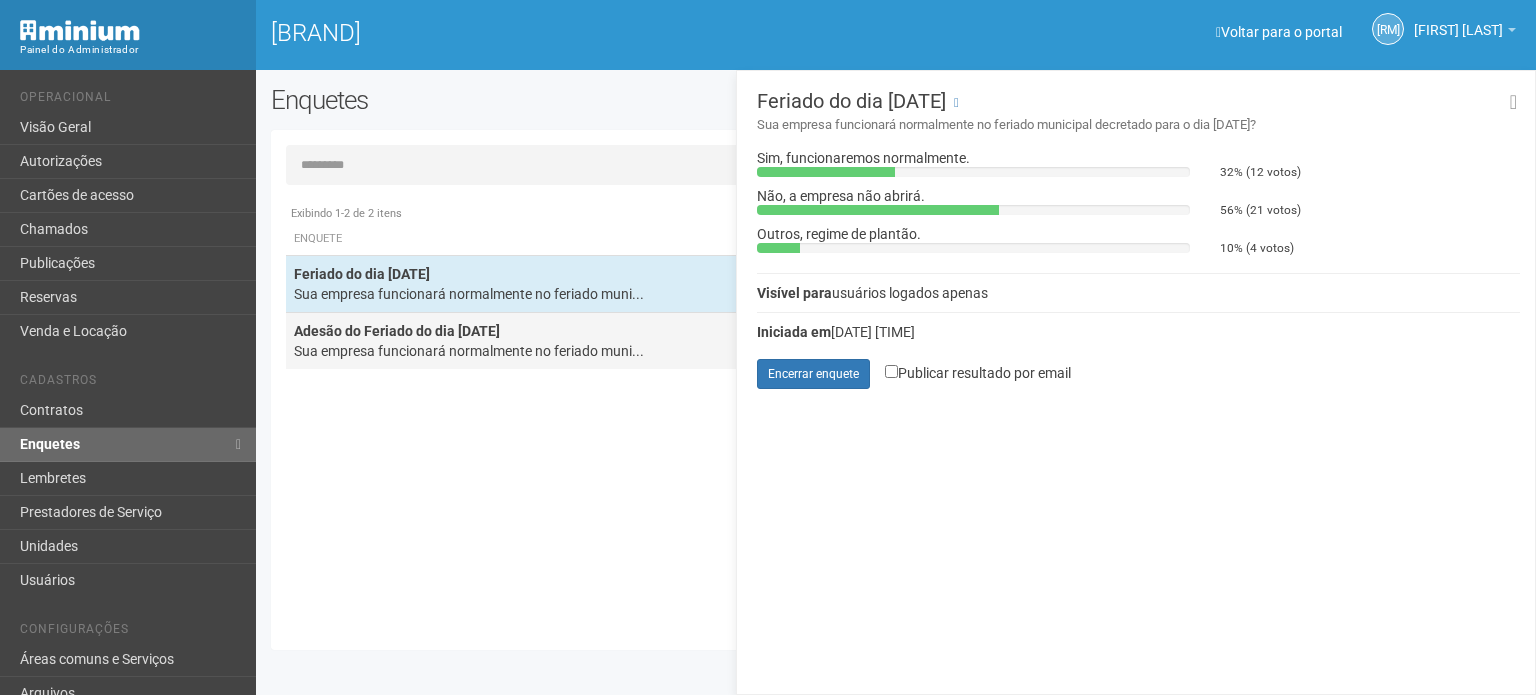 click on "Sua empresa funcionará normalmente no feriado muni..." at bounding box center (828, 351) 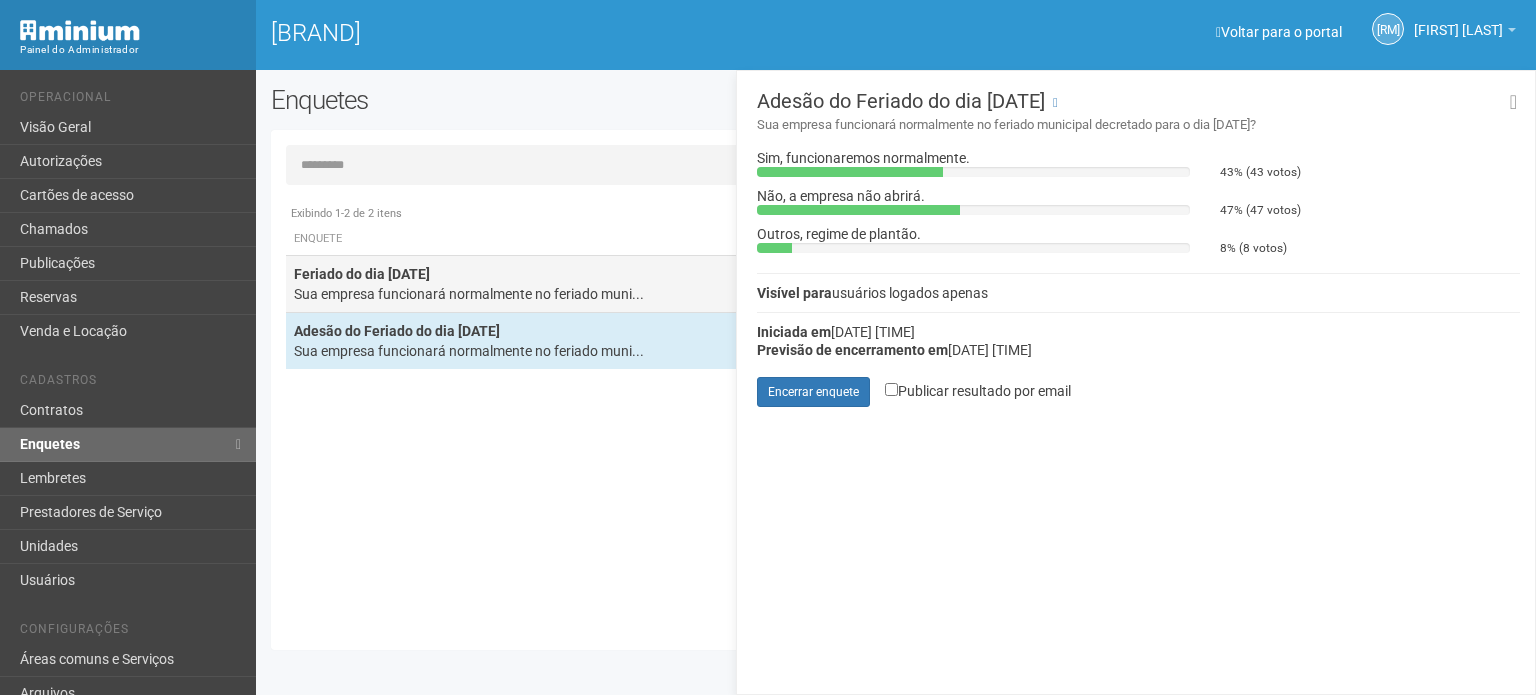 click on "Sua empresa funcionará normalmente no feriado muni..." at bounding box center [828, 294] 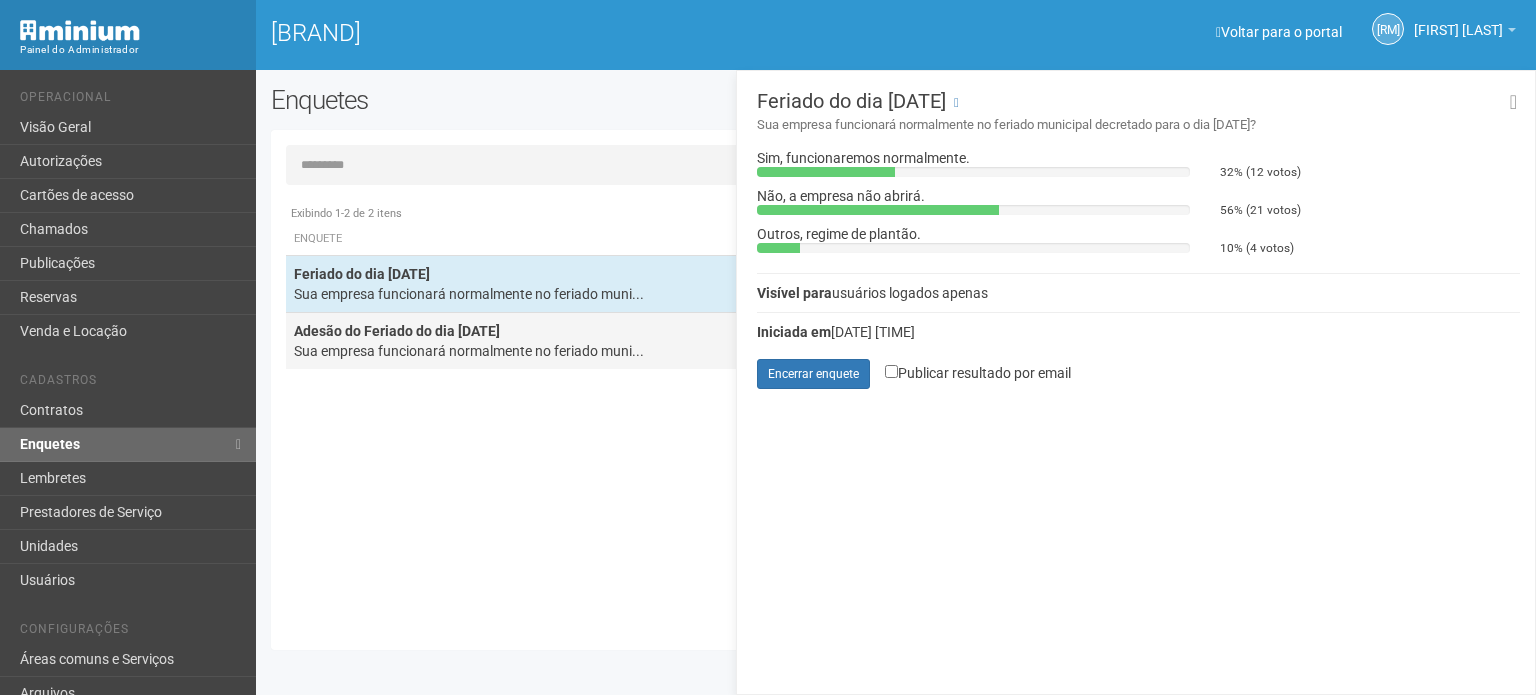 click on "Sua empresa funcionará normalmente no feriado muni..." at bounding box center [828, 351] 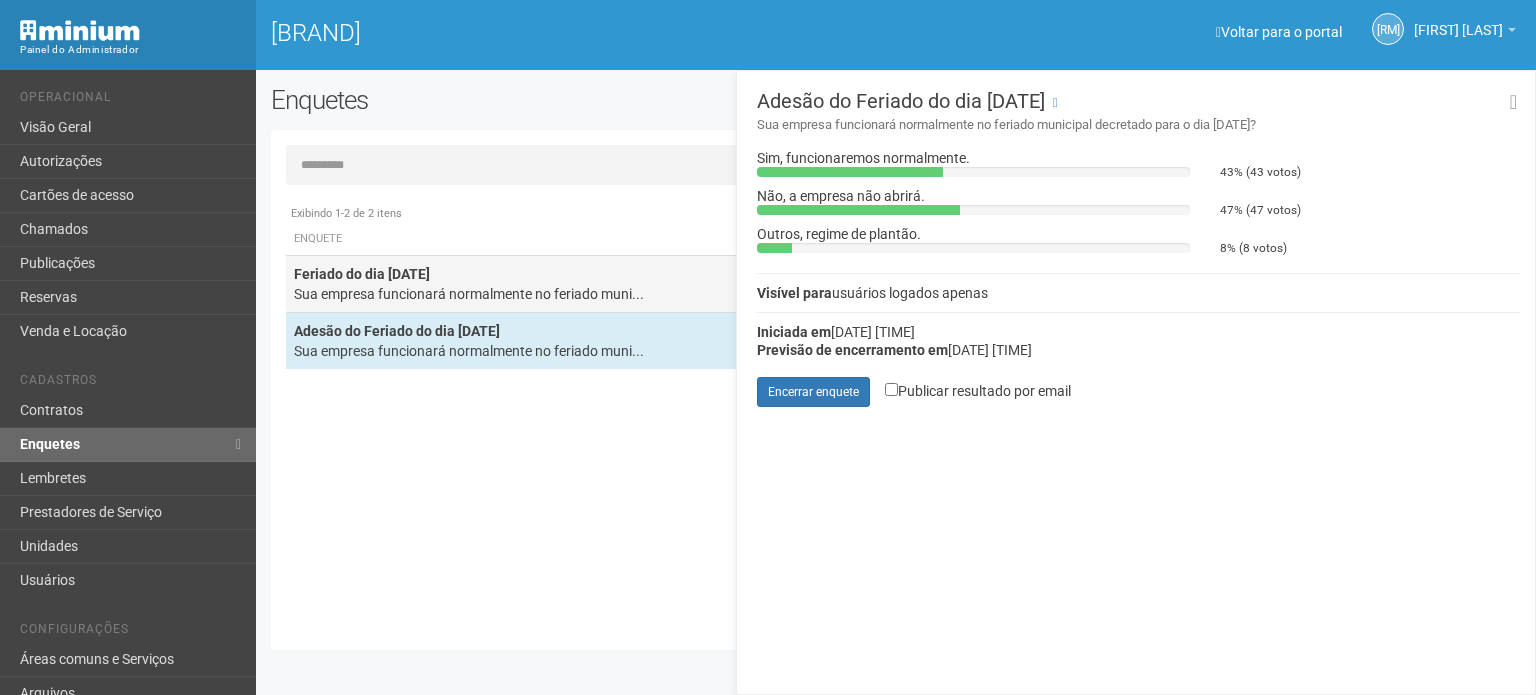 click on "Sua empresa funcionará normalmente no feriado muni..." at bounding box center (828, 294) 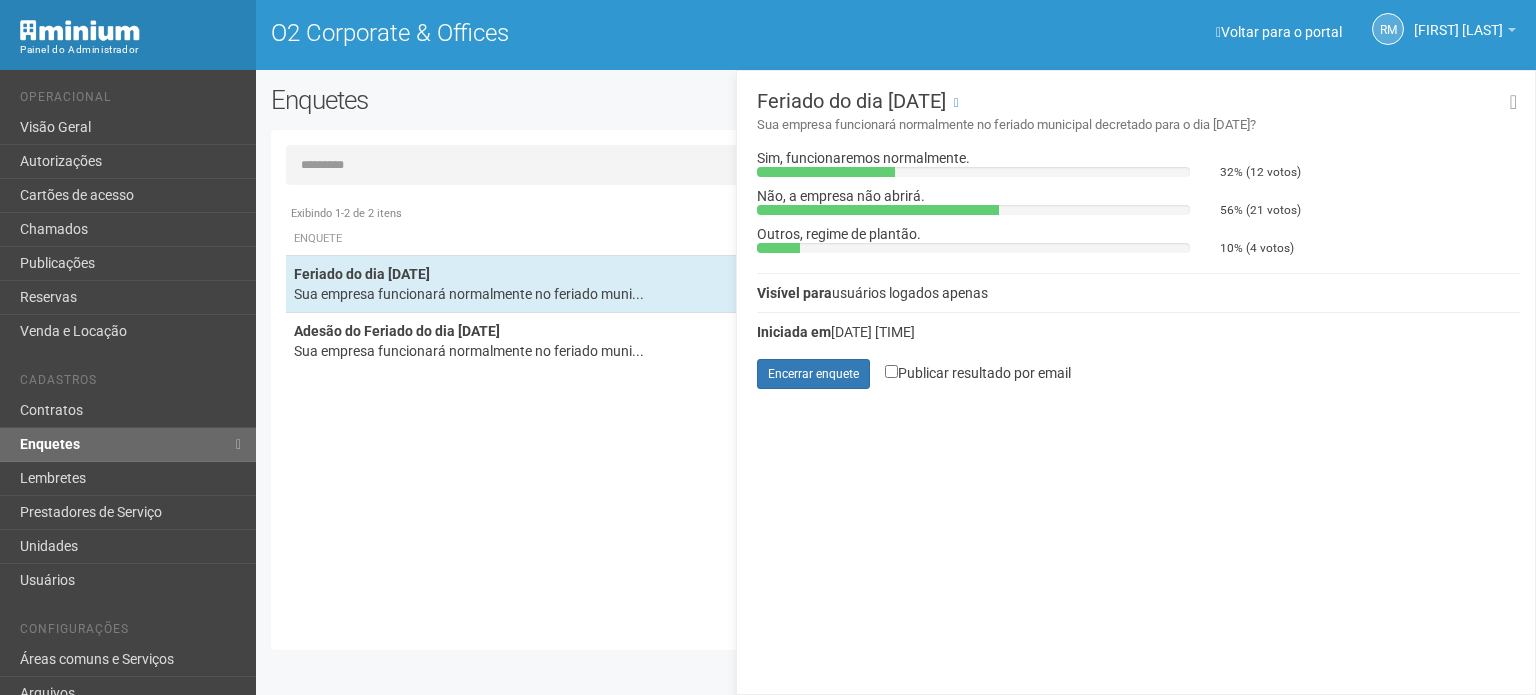 scroll, scrollTop: 0, scrollLeft: 0, axis: both 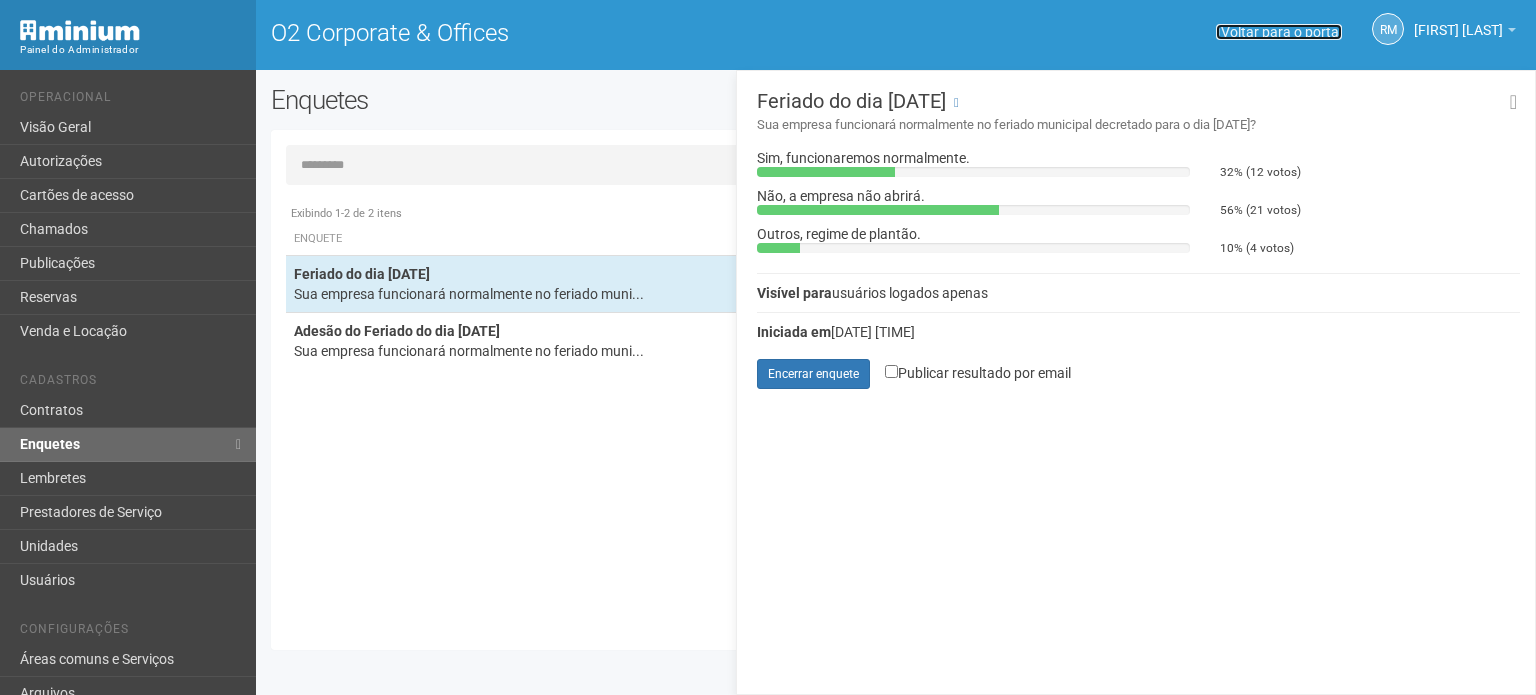 click on "Voltar para o portal" at bounding box center [1279, 32] 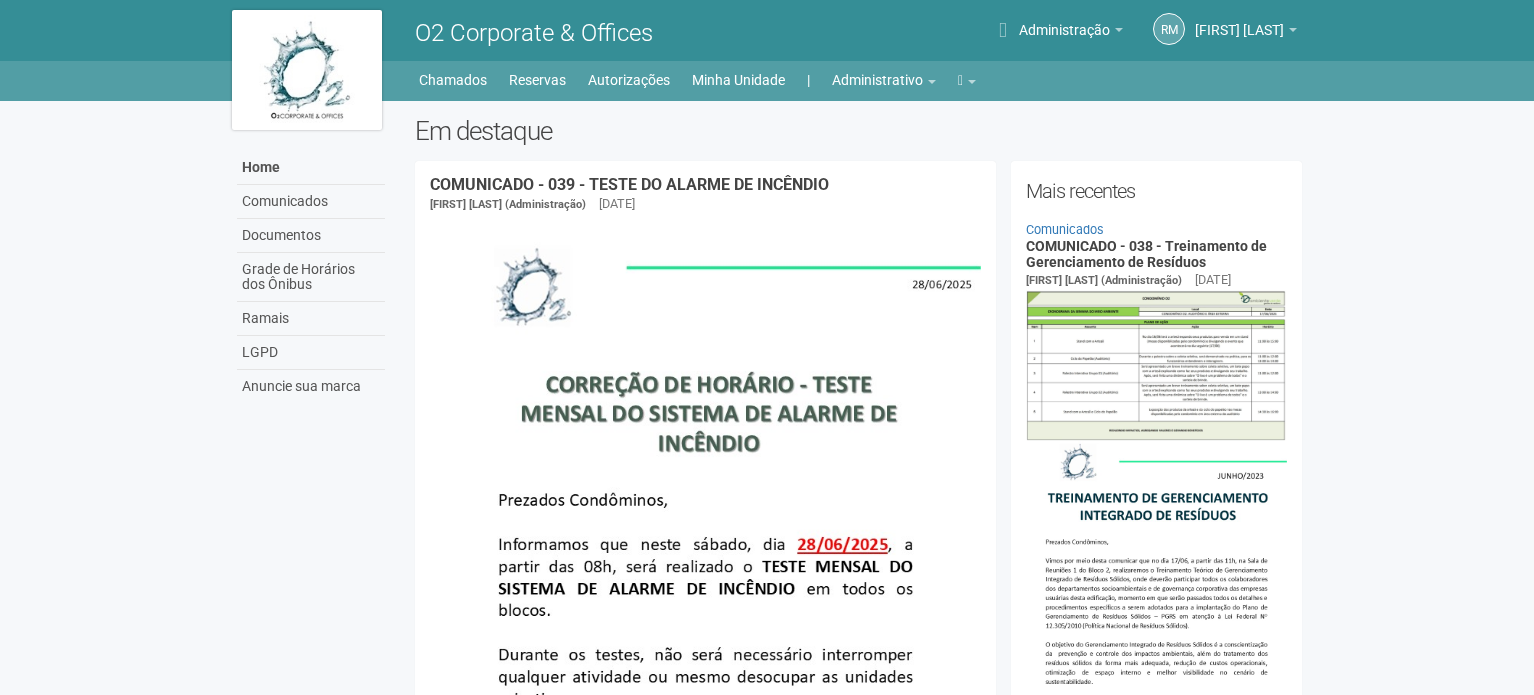 scroll, scrollTop: 0, scrollLeft: 0, axis: both 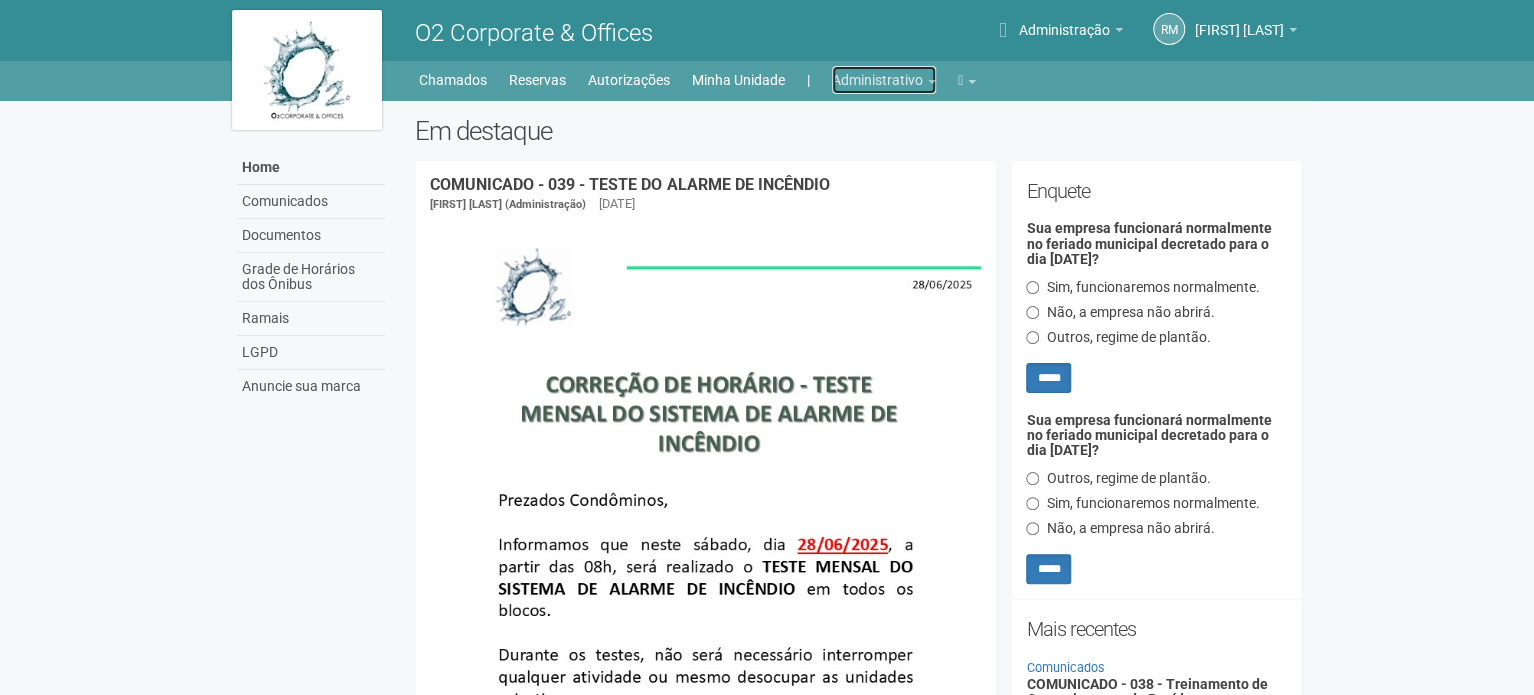click on "Administrativo" at bounding box center [884, 80] 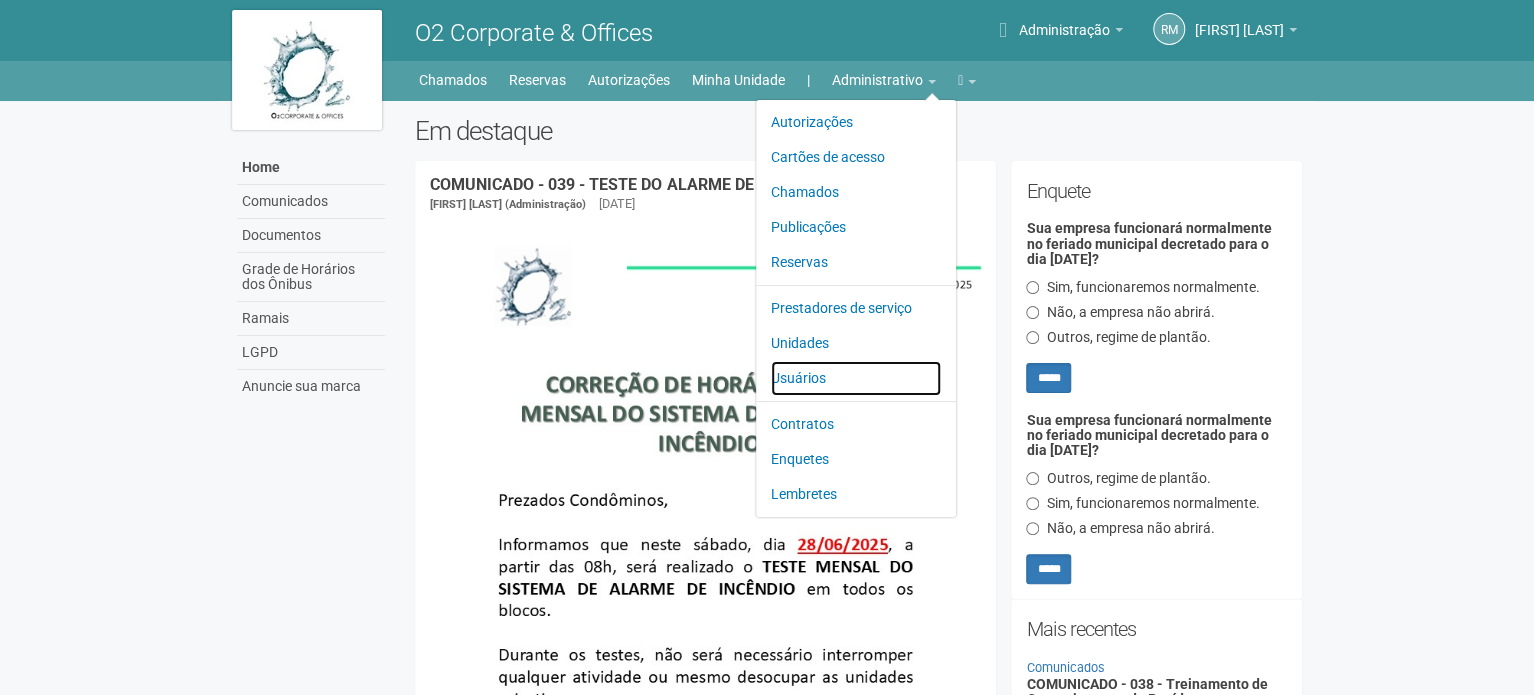 click on "Usuários" at bounding box center [856, 378] 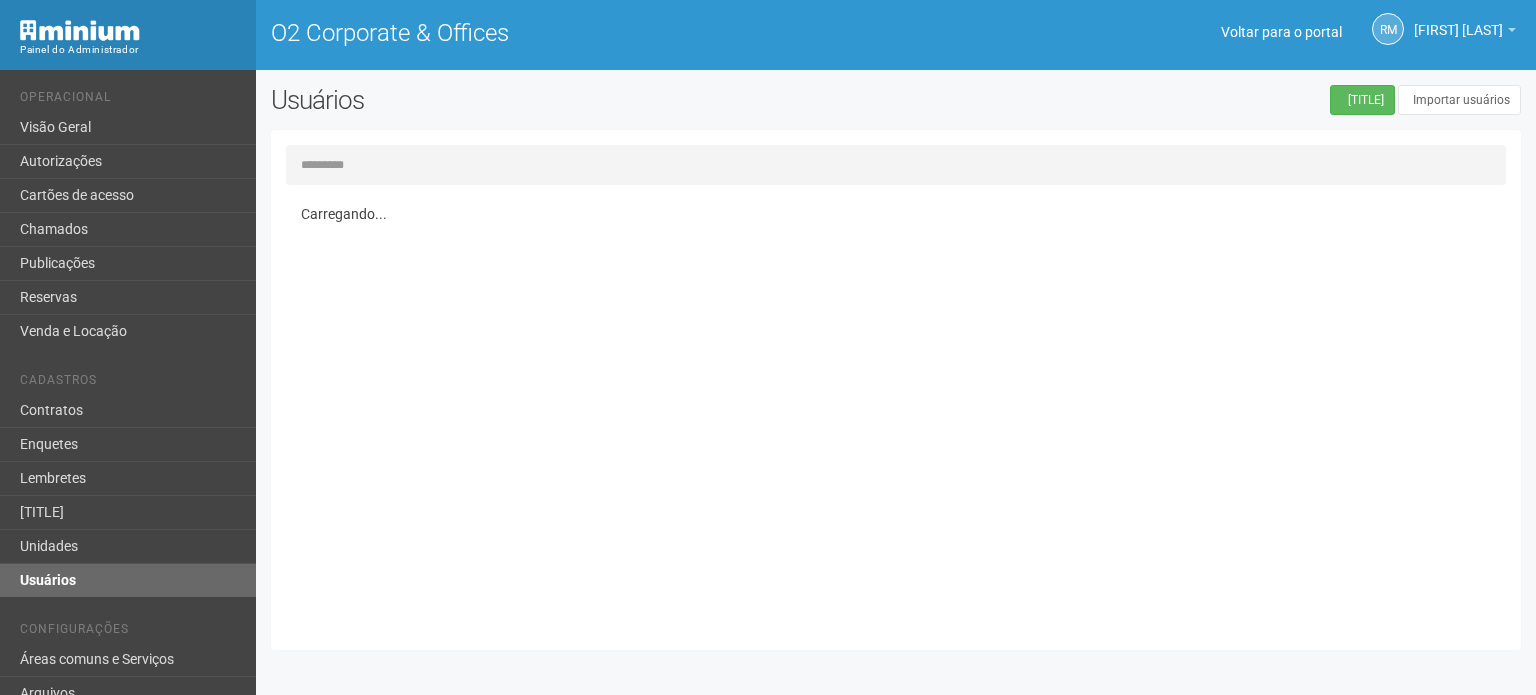 scroll, scrollTop: 0, scrollLeft: 0, axis: both 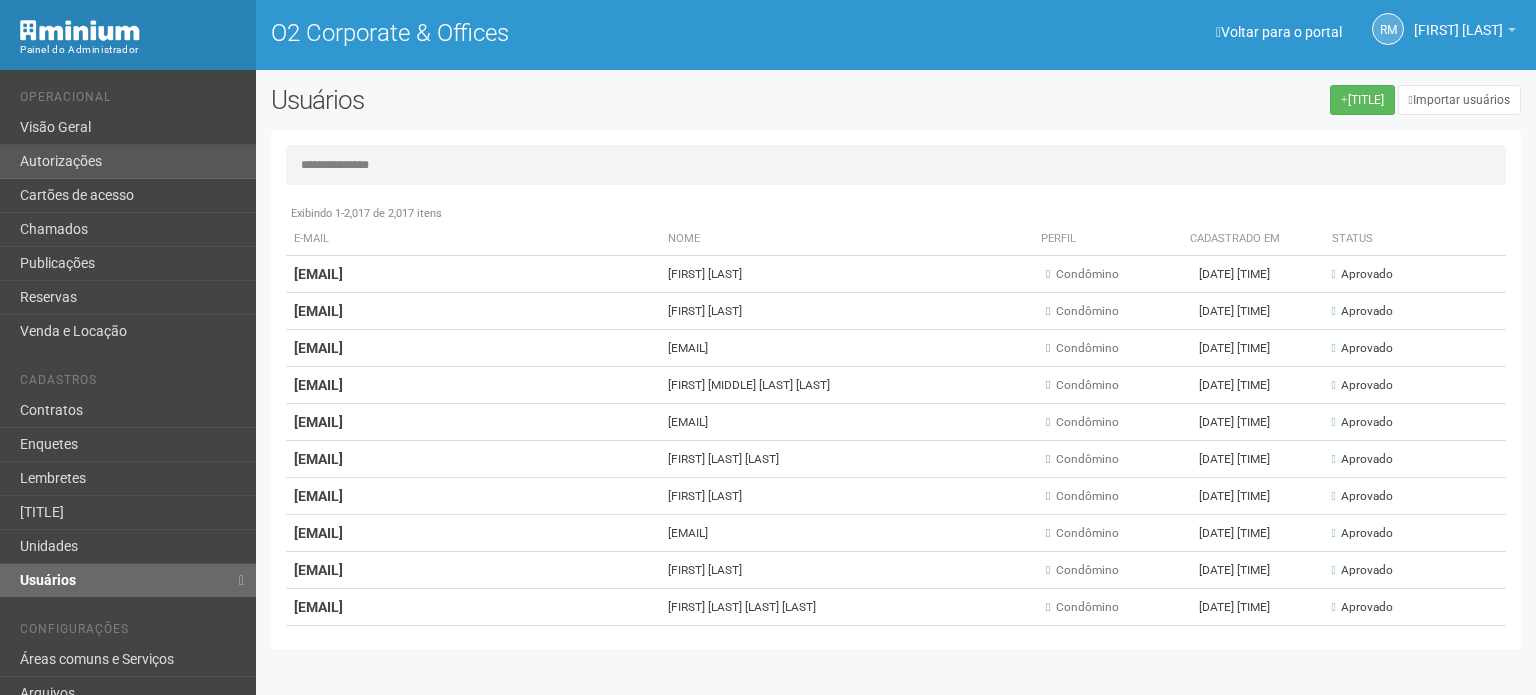 drag, startPoint x: 444, startPoint y: 171, endPoint x: 218, endPoint y: 167, distance: 226.0354 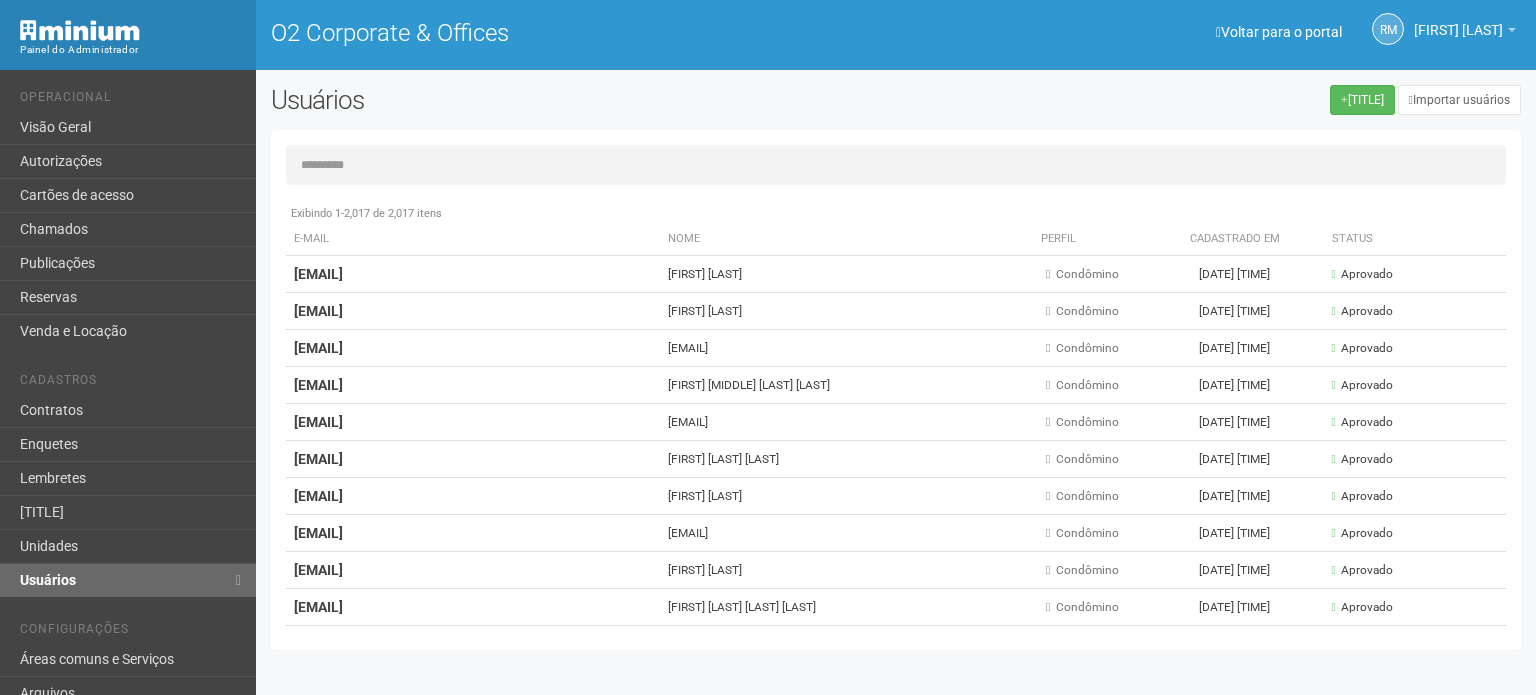 paste on "[MASKED]" 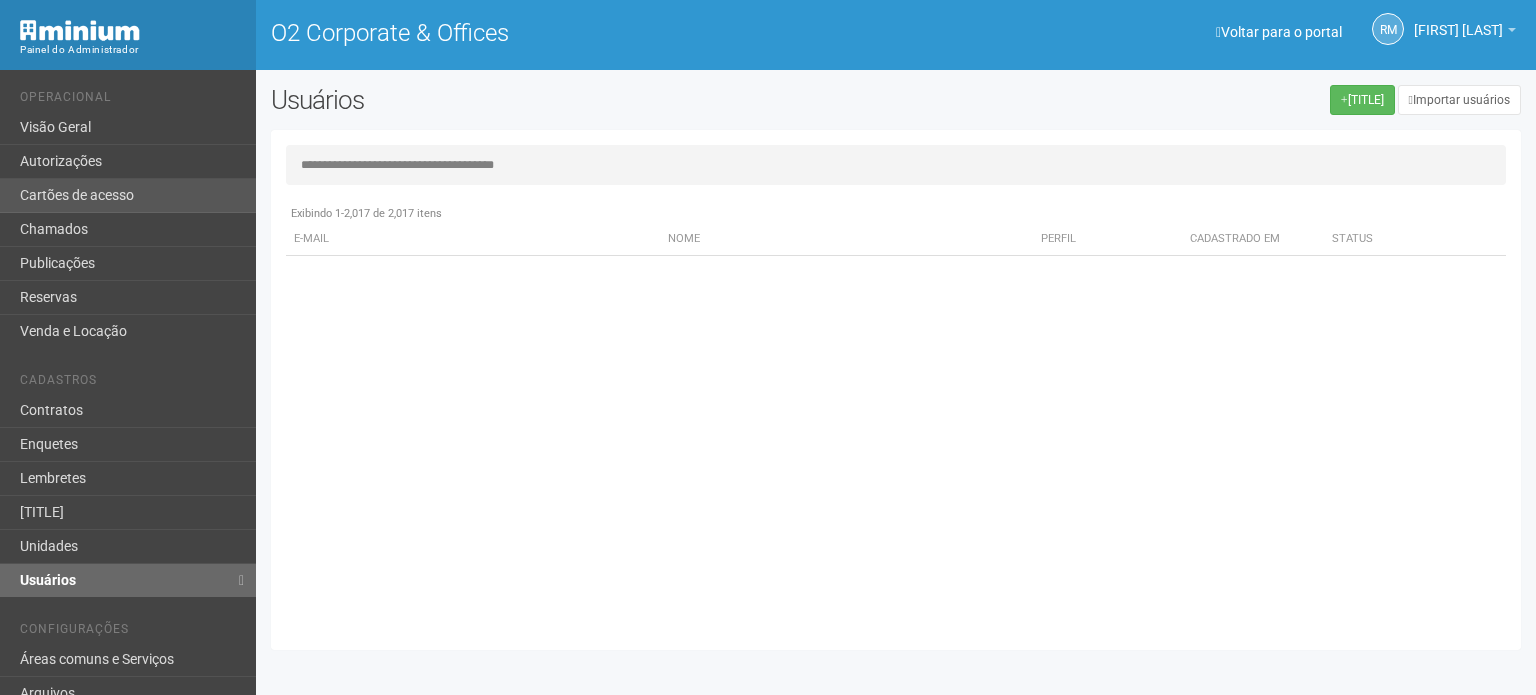 drag, startPoint x: 388, startPoint y: 167, endPoint x: 213, endPoint y: 178, distance: 175.34537 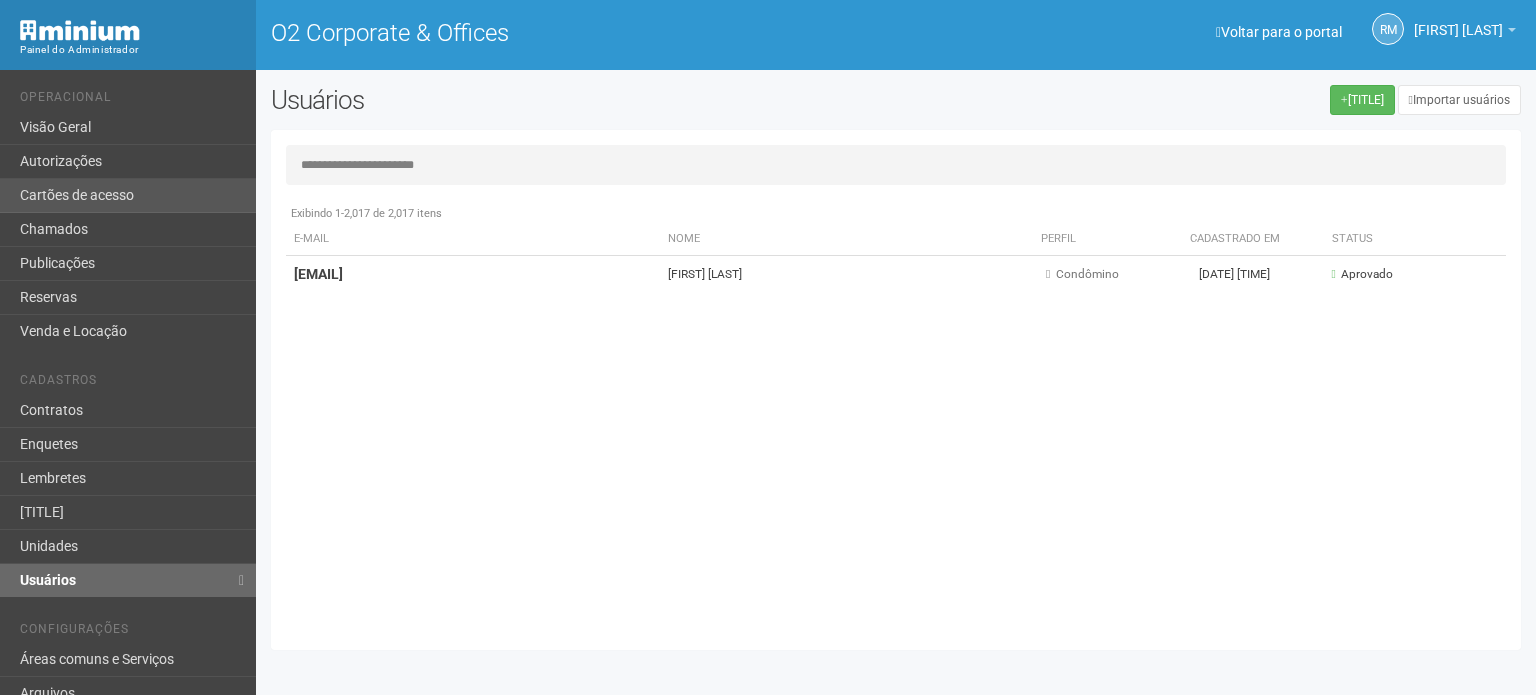 type on "[REDACTED]" 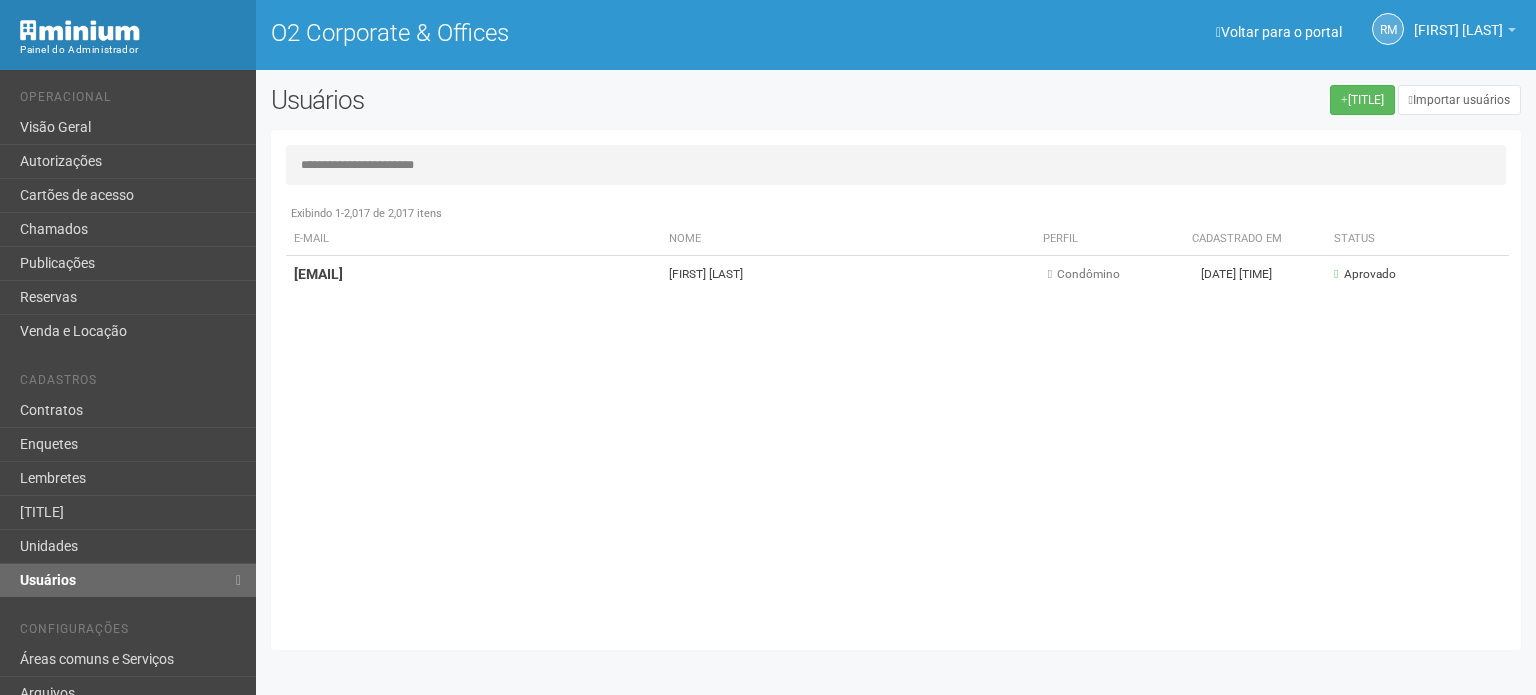 click on "[EMAIL]" at bounding box center (0, 0) 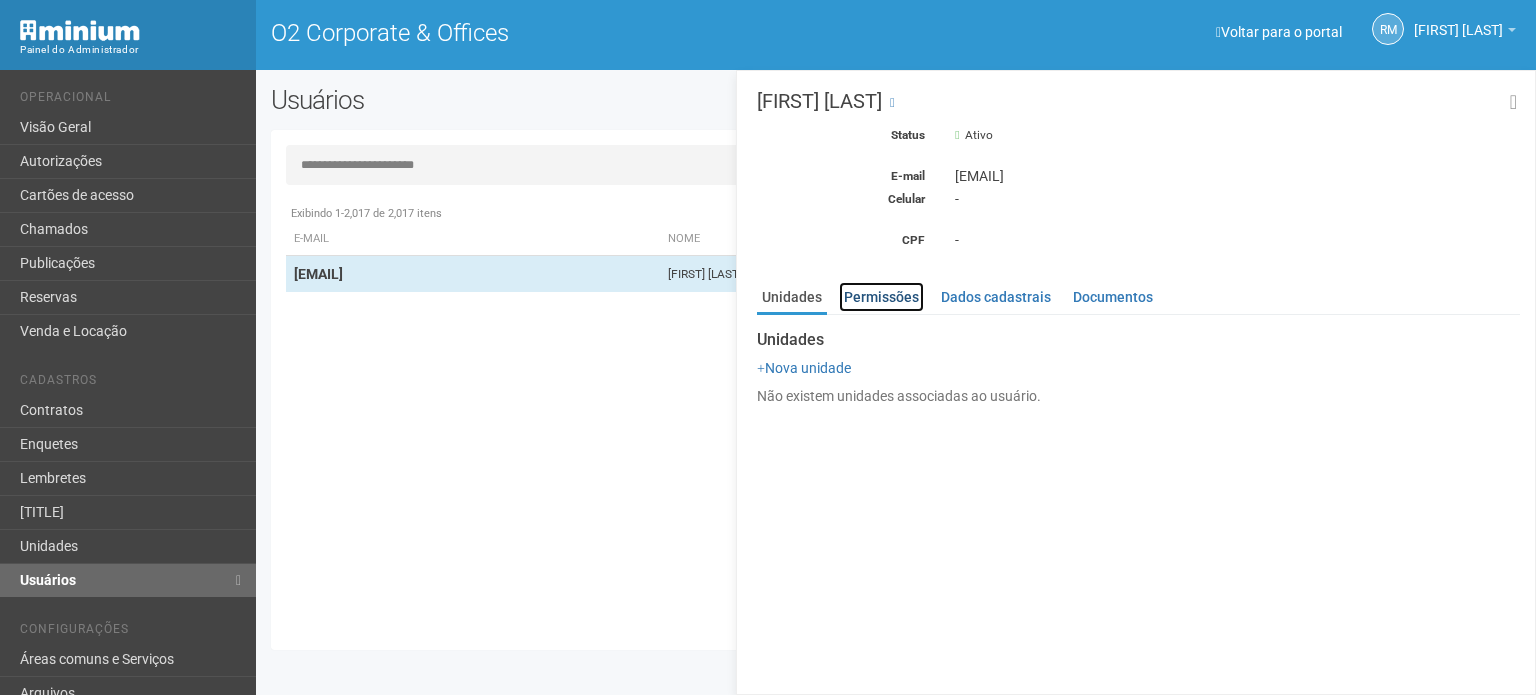 click on "Permissões" at bounding box center [881, 297] 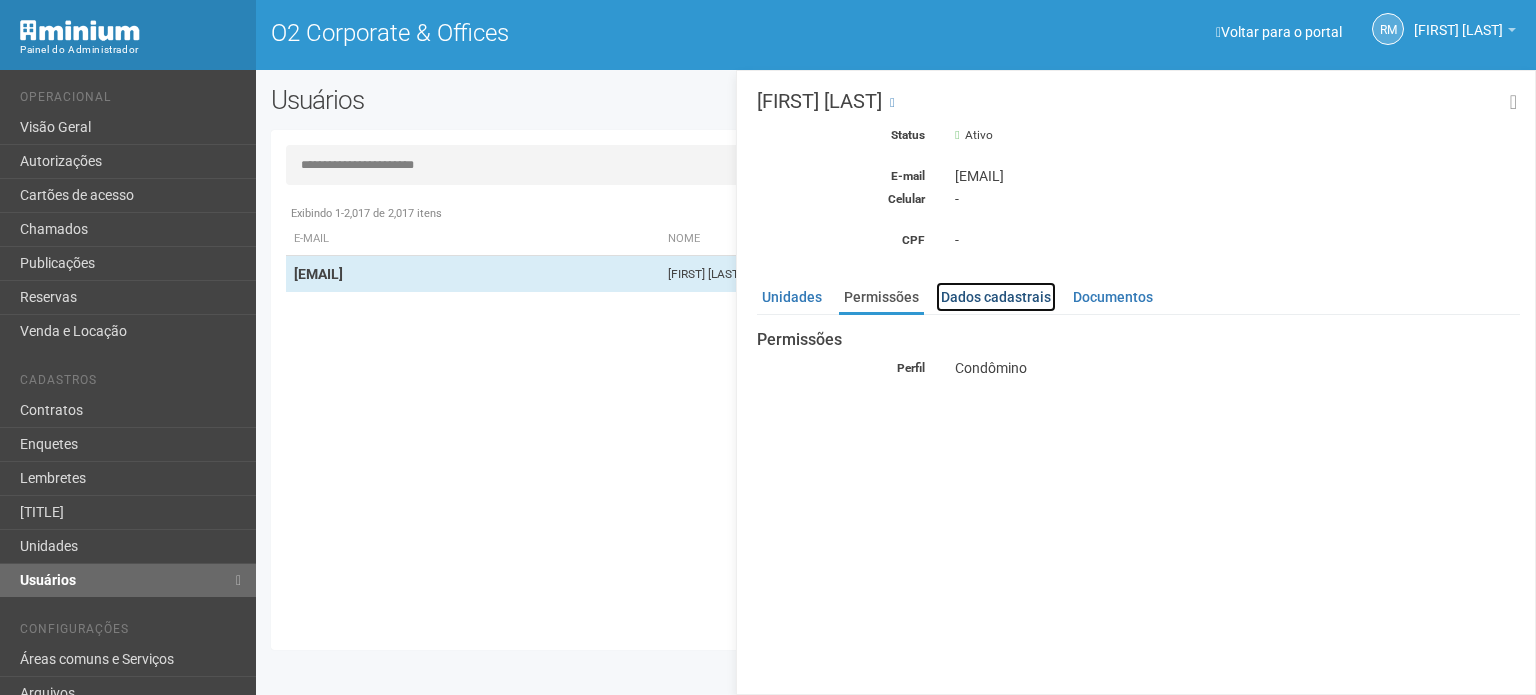 click on "Dados cadastrais" at bounding box center (996, 297) 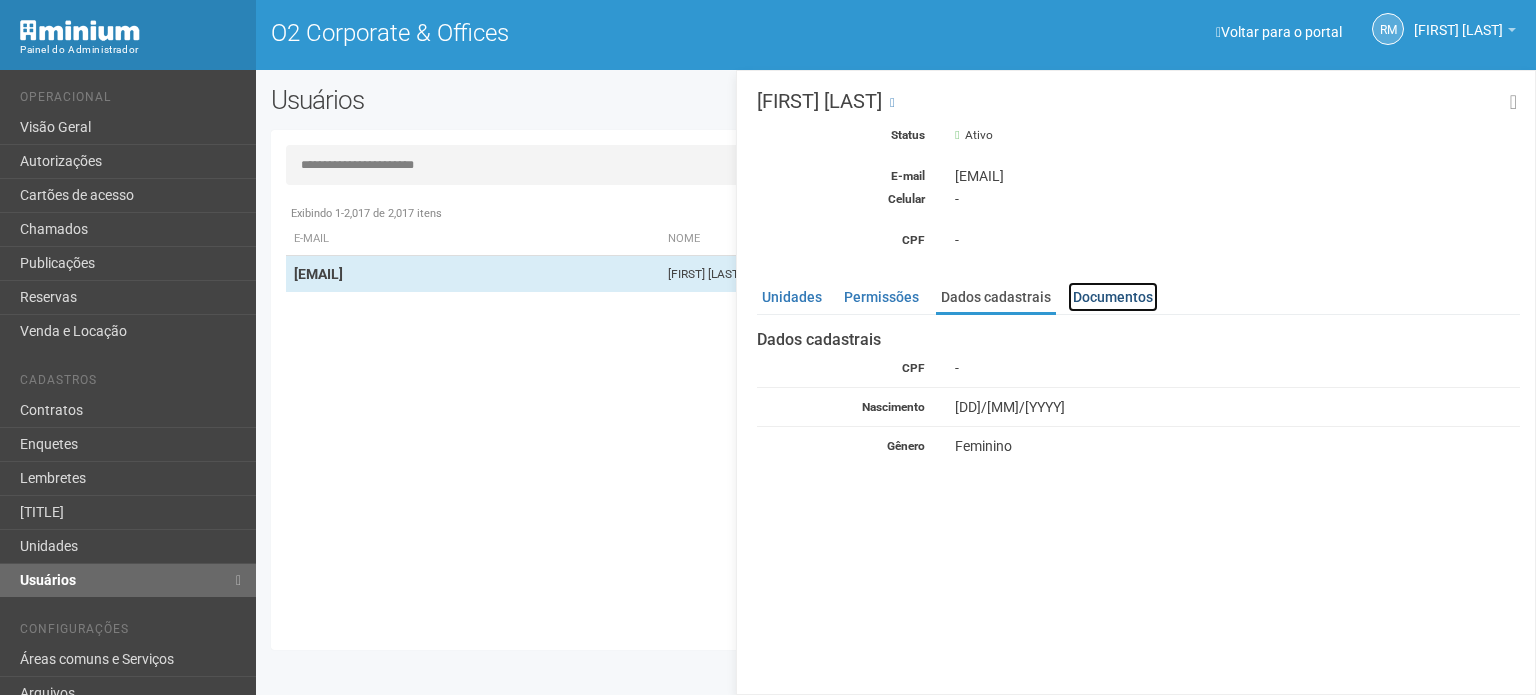 click on "Documentos" at bounding box center (1113, 297) 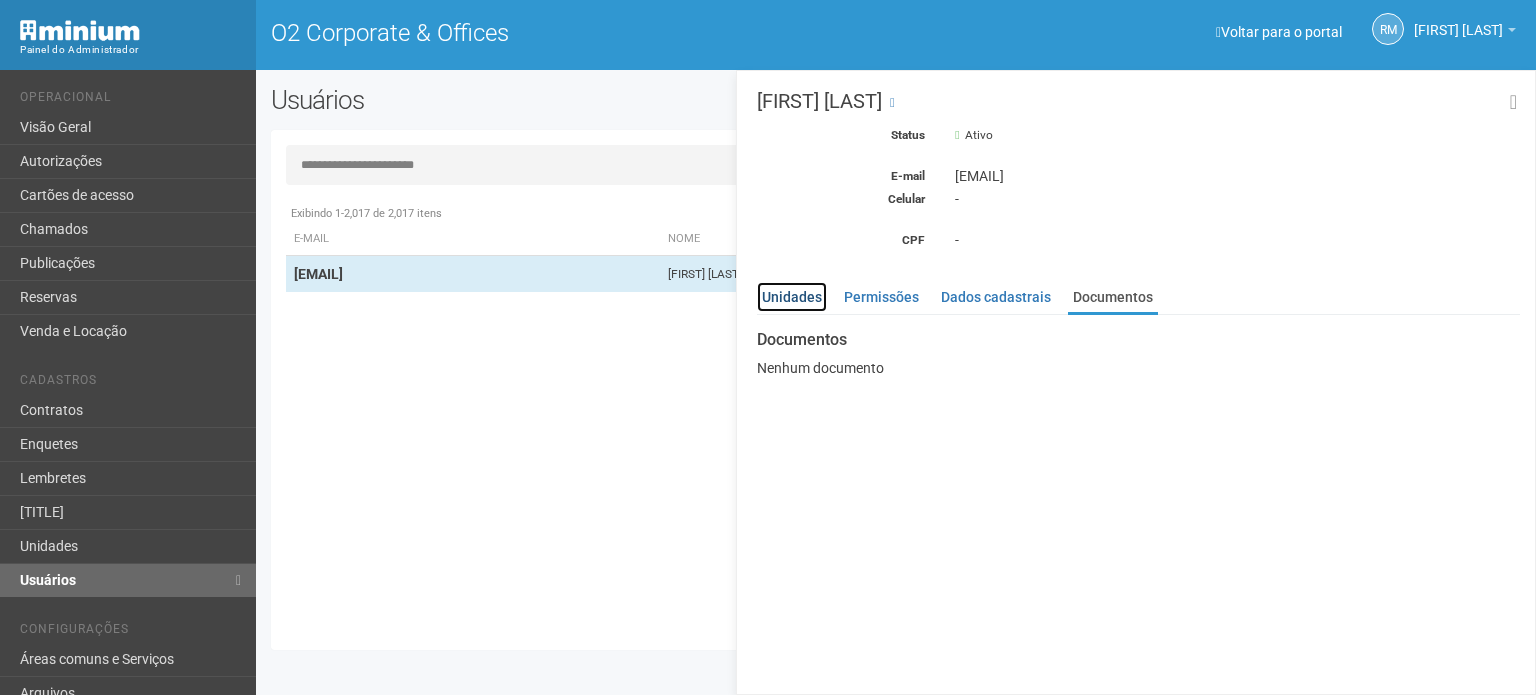 click on "Unidades" at bounding box center (792, 297) 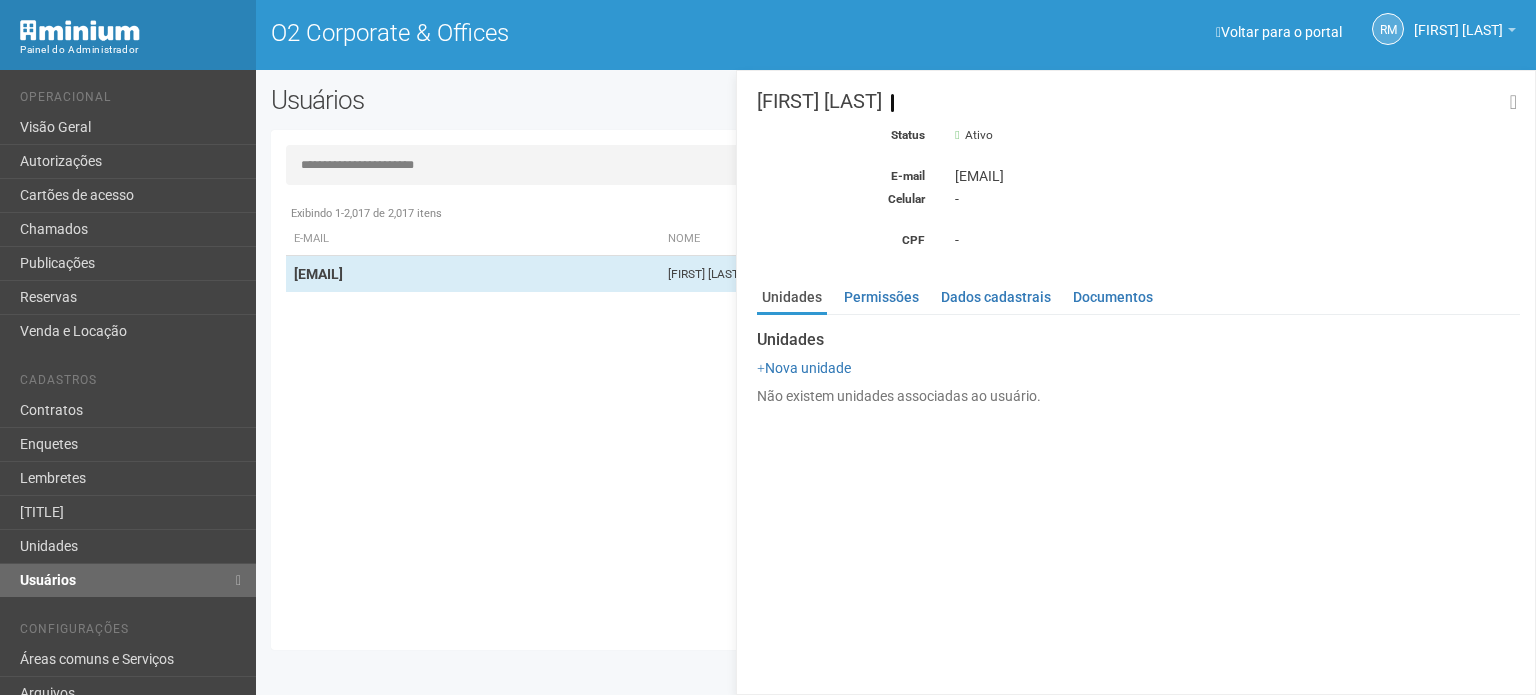click at bounding box center (892, 102) 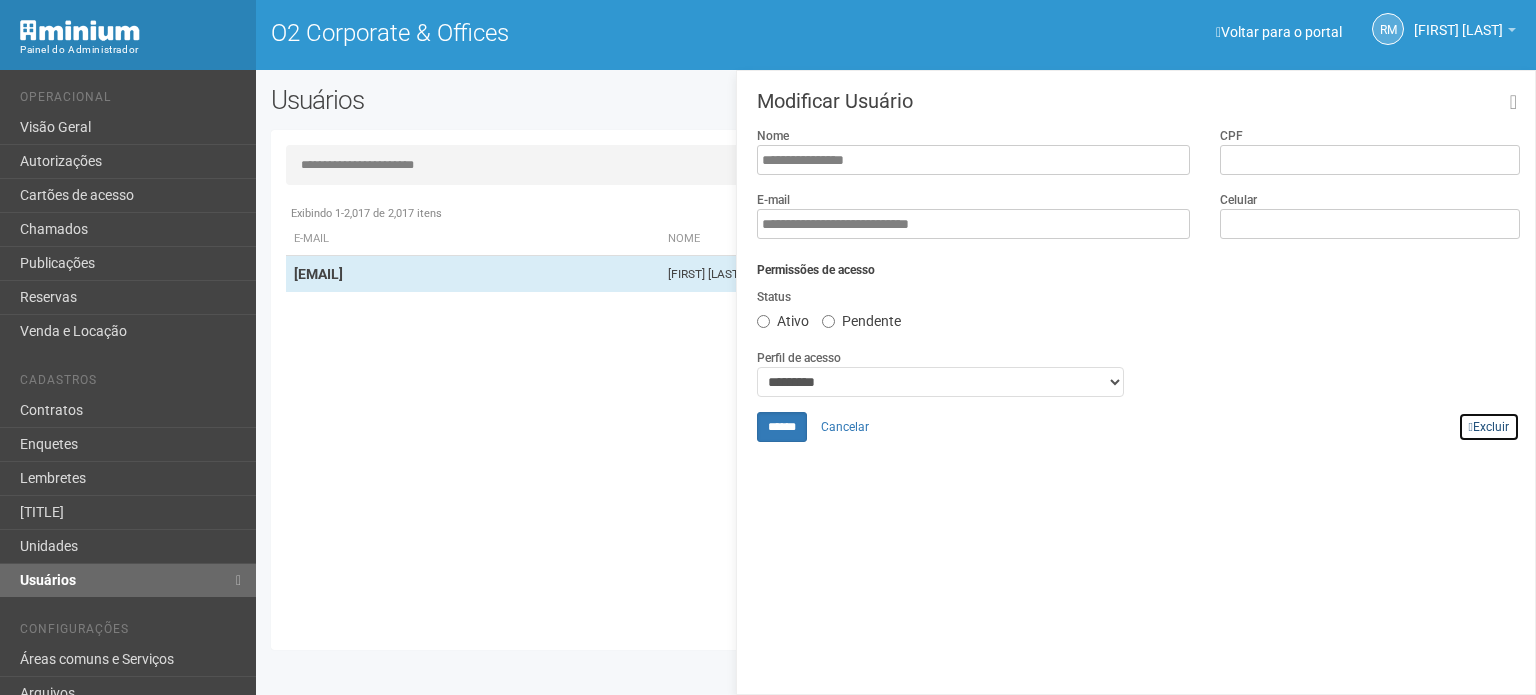 click on "Excluir" at bounding box center (1489, 427) 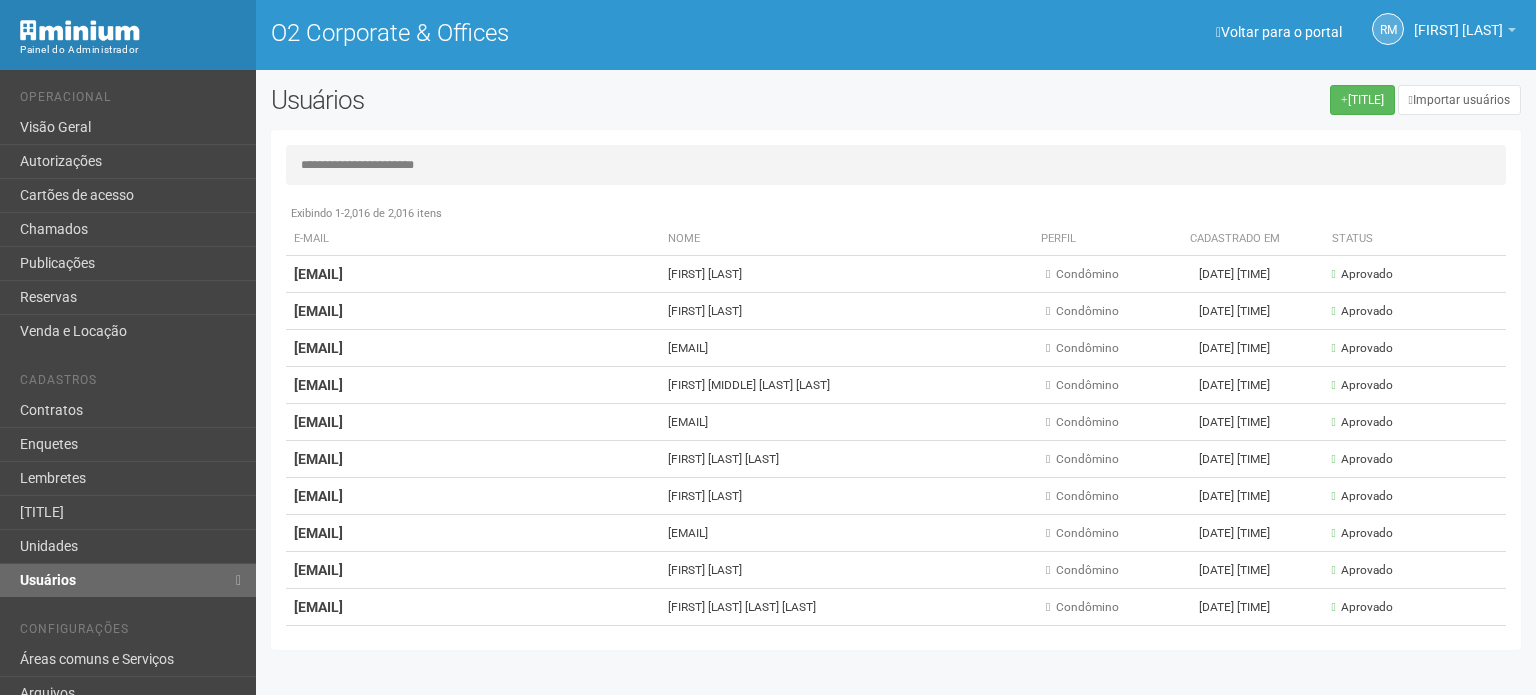 click on "[REDACTED]" at bounding box center (896, 165) 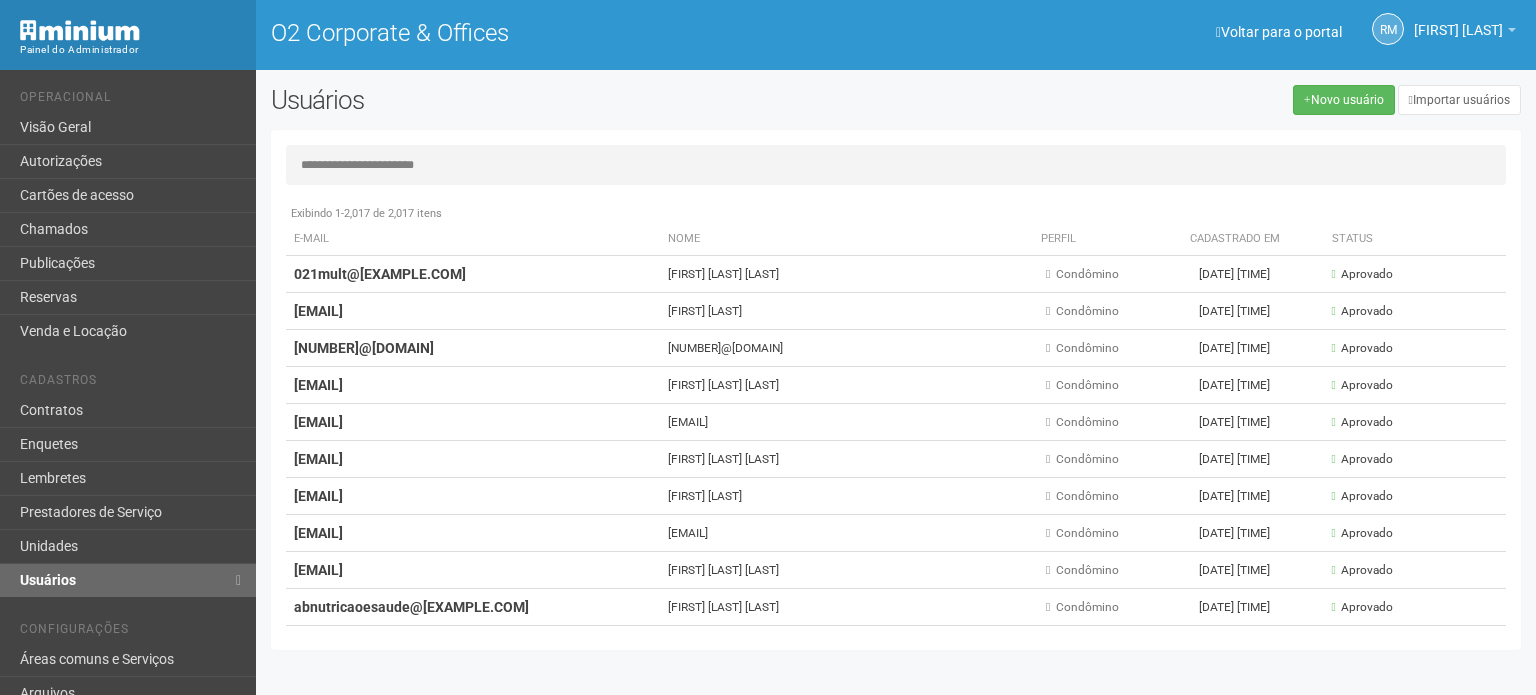 scroll, scrollTop: 0, scrollLeft: 0, axis: both 